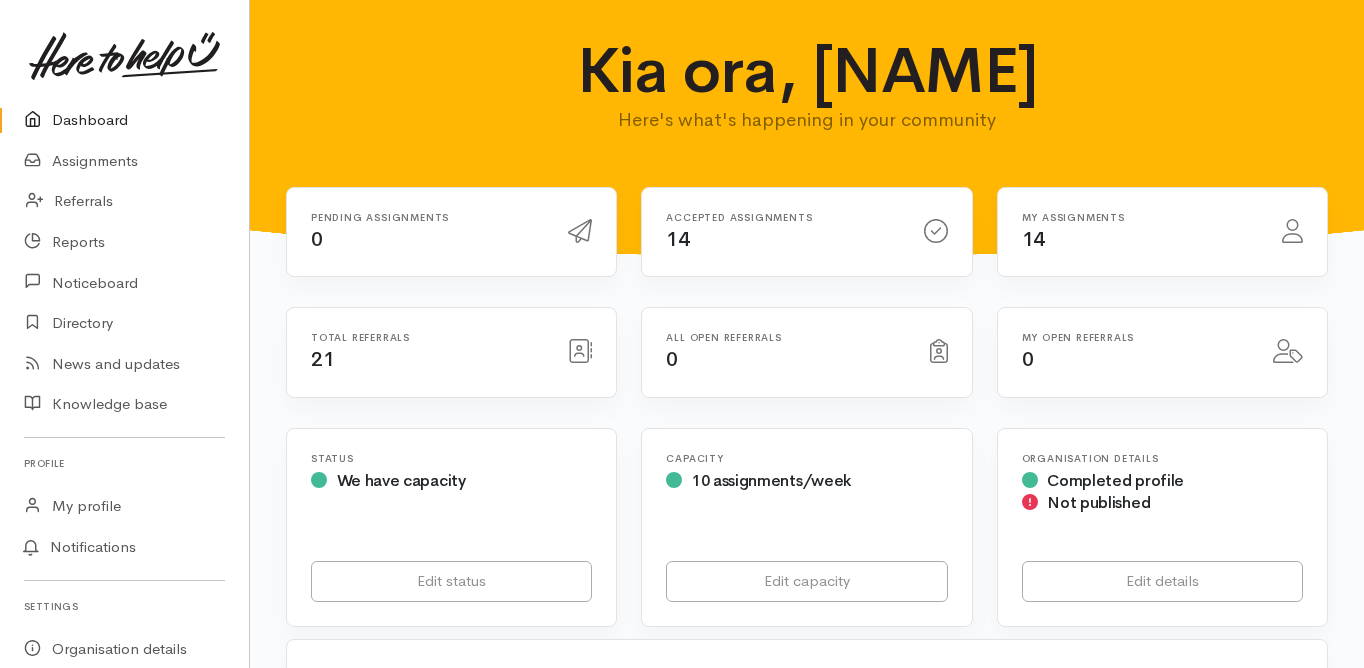 scroll, scrollTop: 0, scrollLeft: 0, axis: both 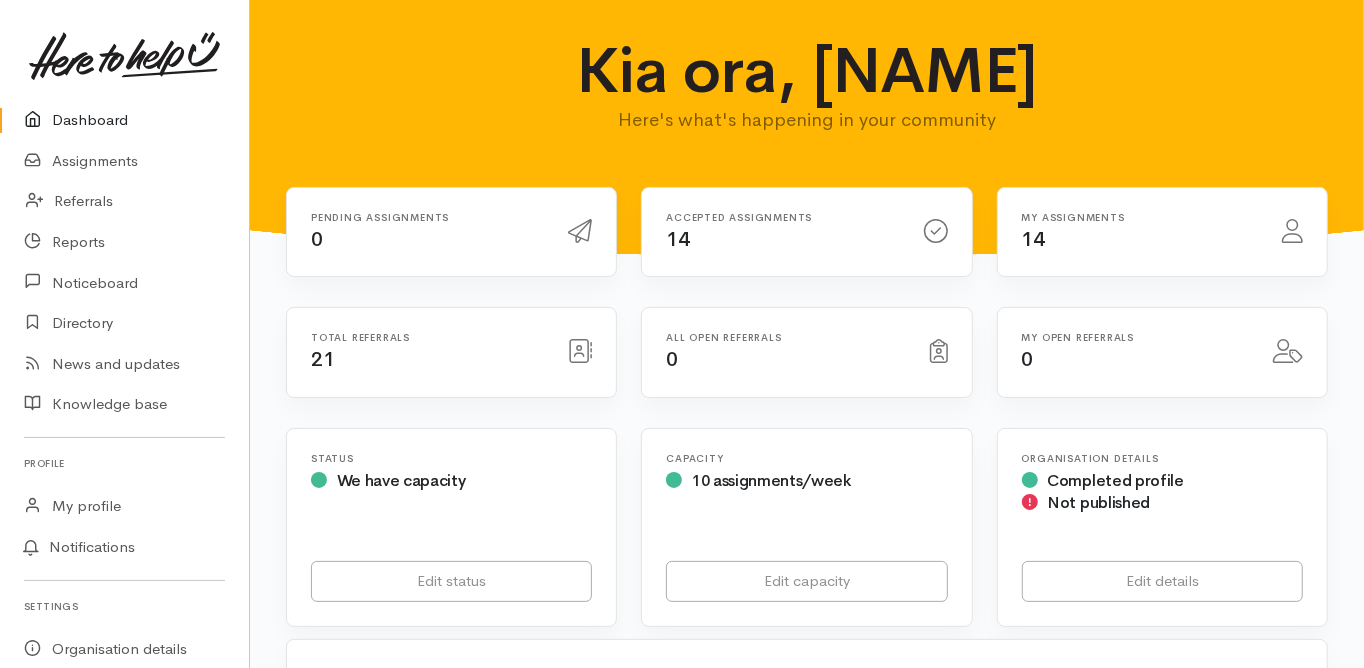 click on "Dashboard" at bounding box center (124, 120) 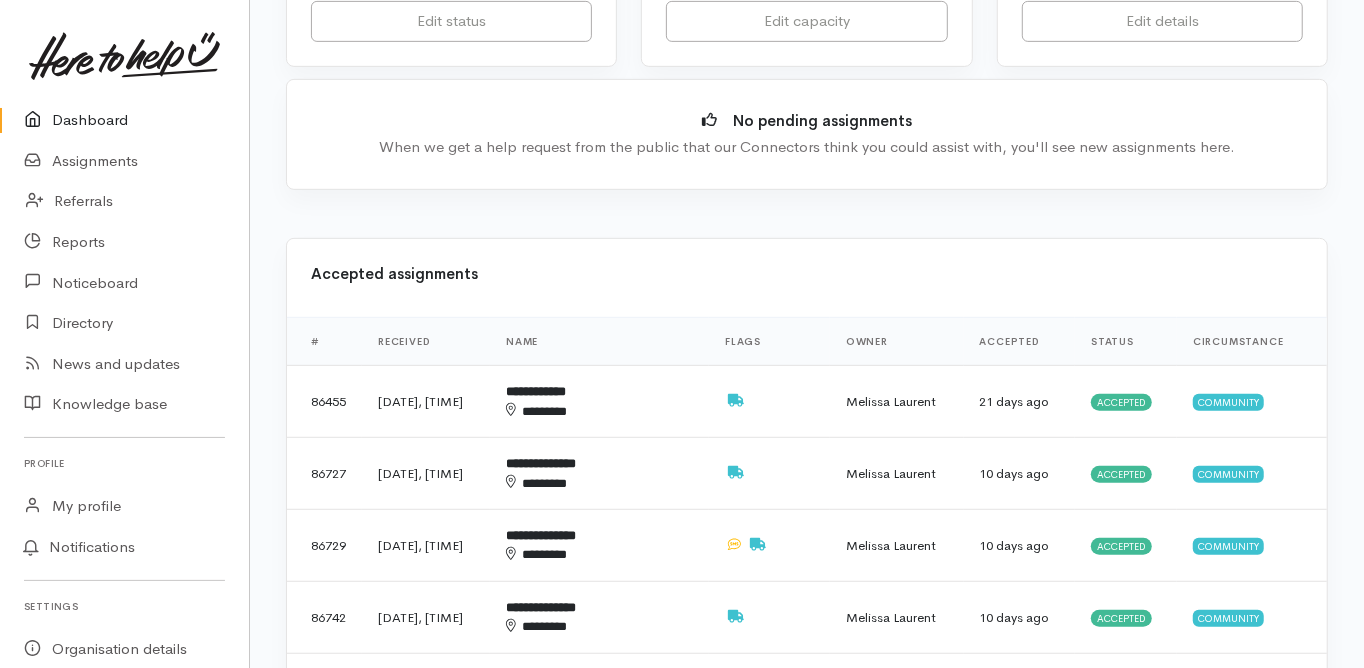 scroll, scrollTop: 0, scrollLeft: 0, axis: both 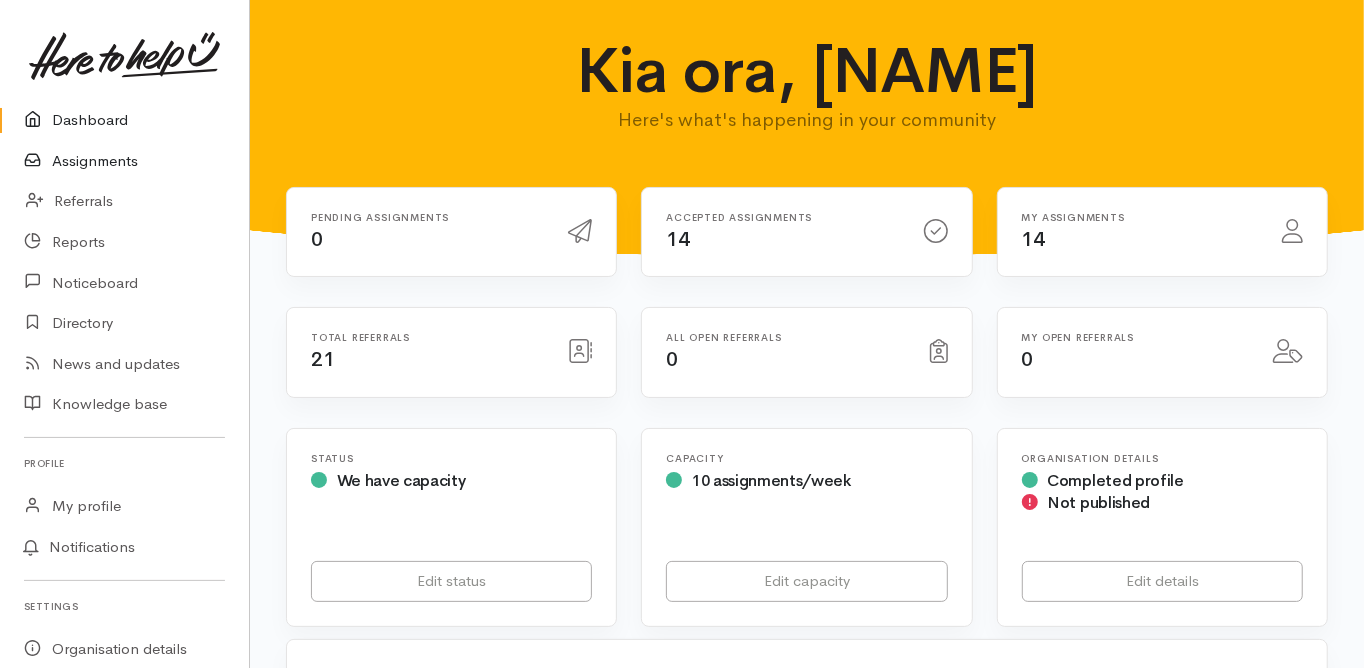 click on "Assignments" at bounding box center [124, 161] 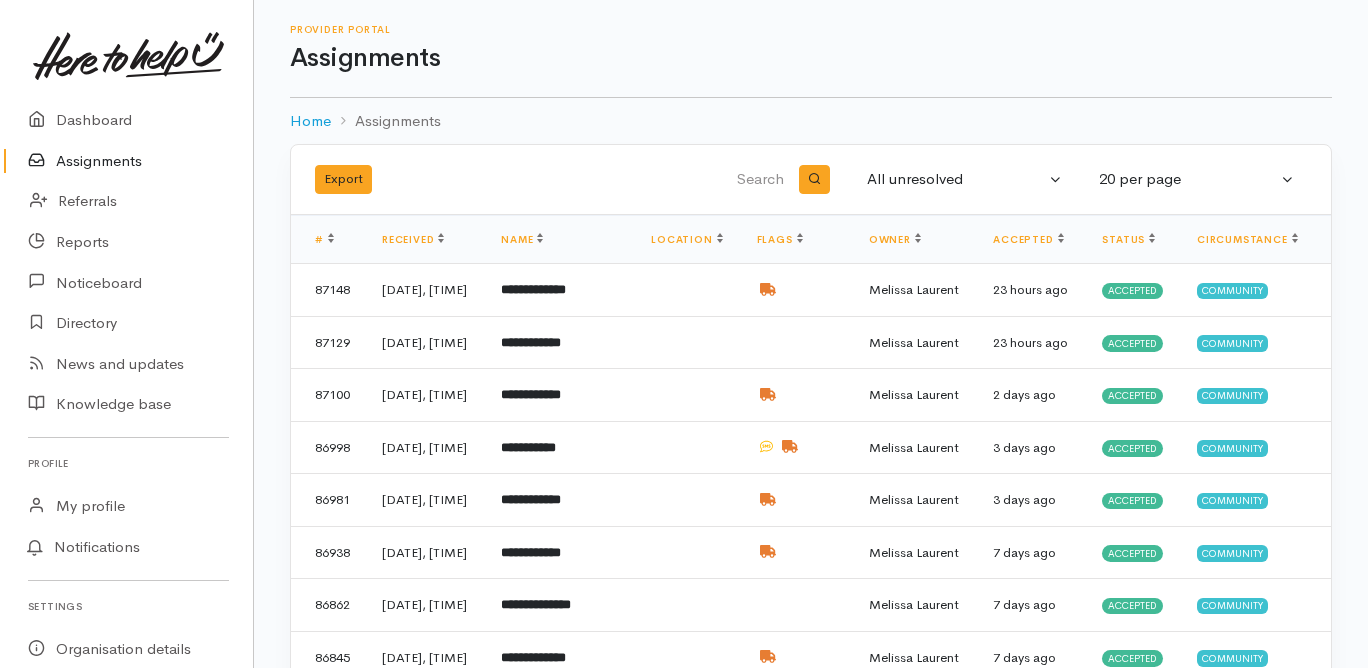 scroll, scrollTop: 0, scrollLeft: 0, axis: both 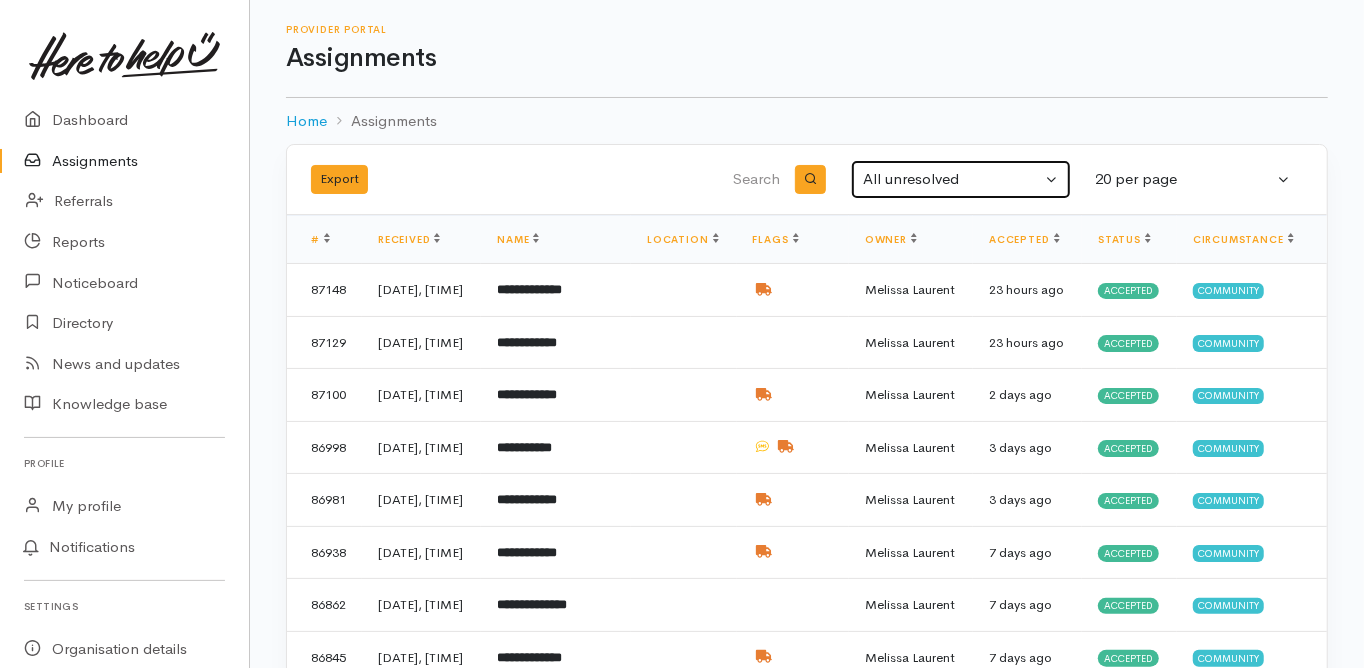 click on "All unresolved" at bounding box center [952, 179] 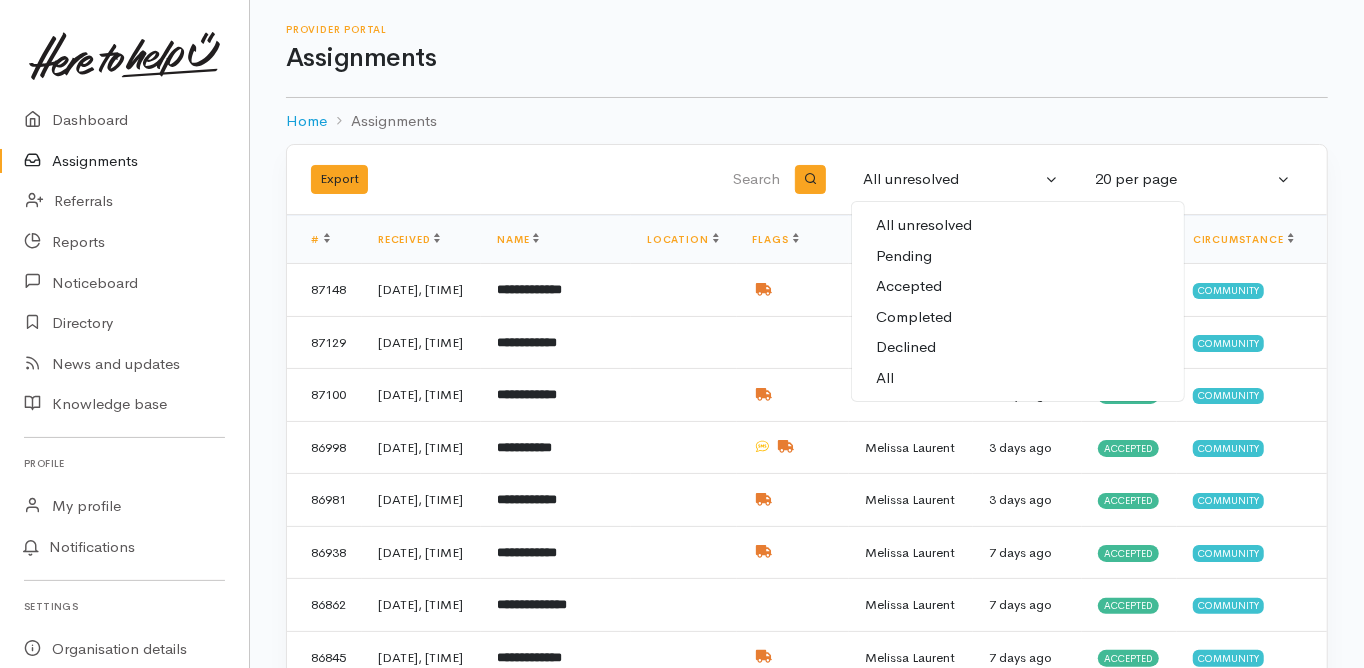 click on "All" at bounding box center (885, 378) 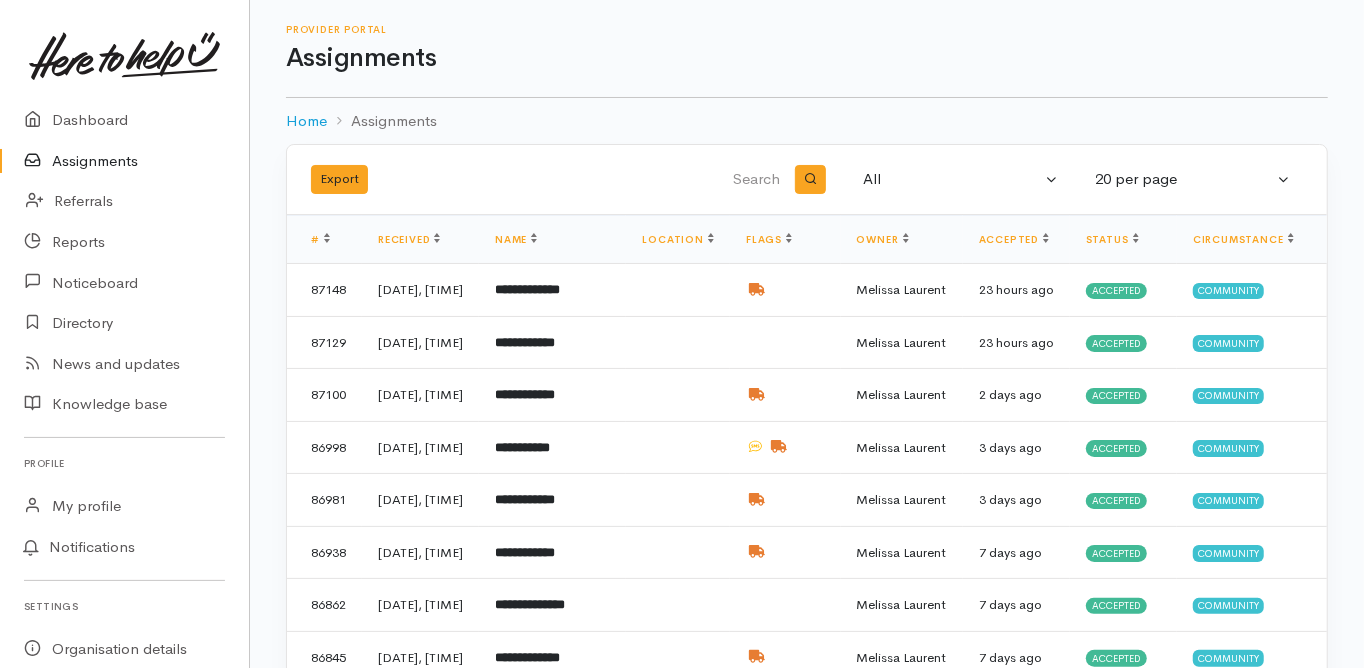 click at bounding box center [682, 180] 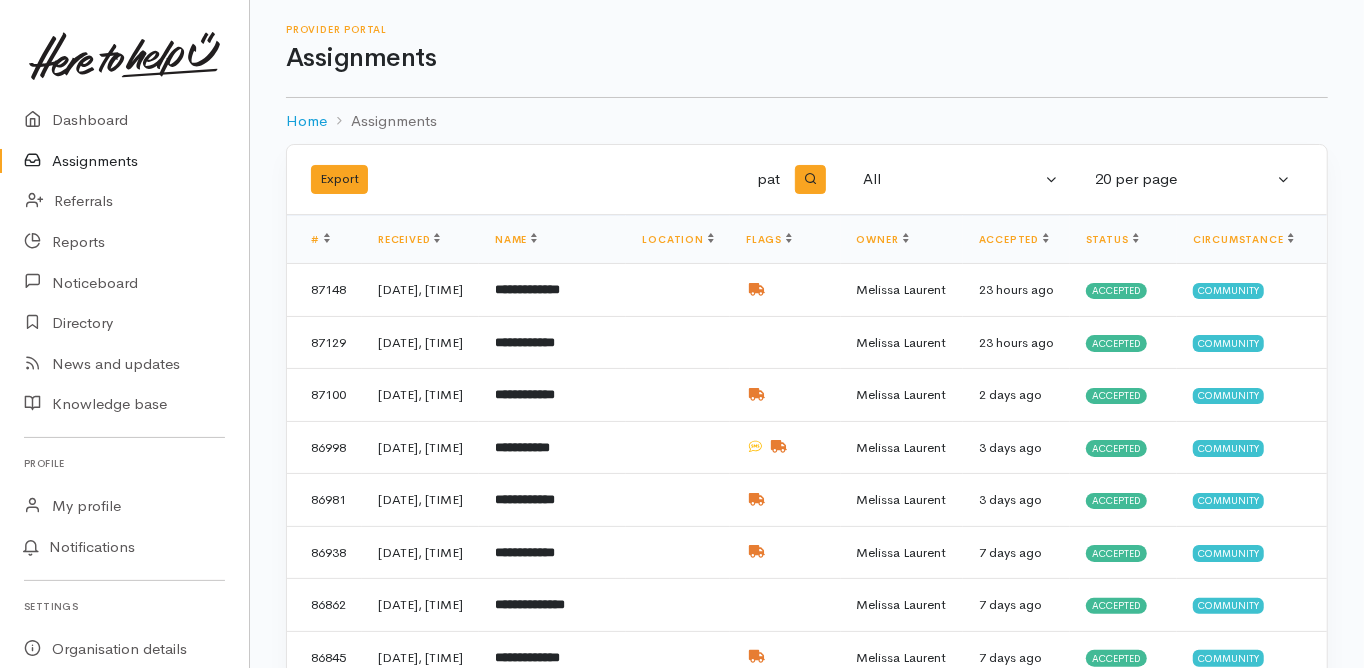 type on "pat" 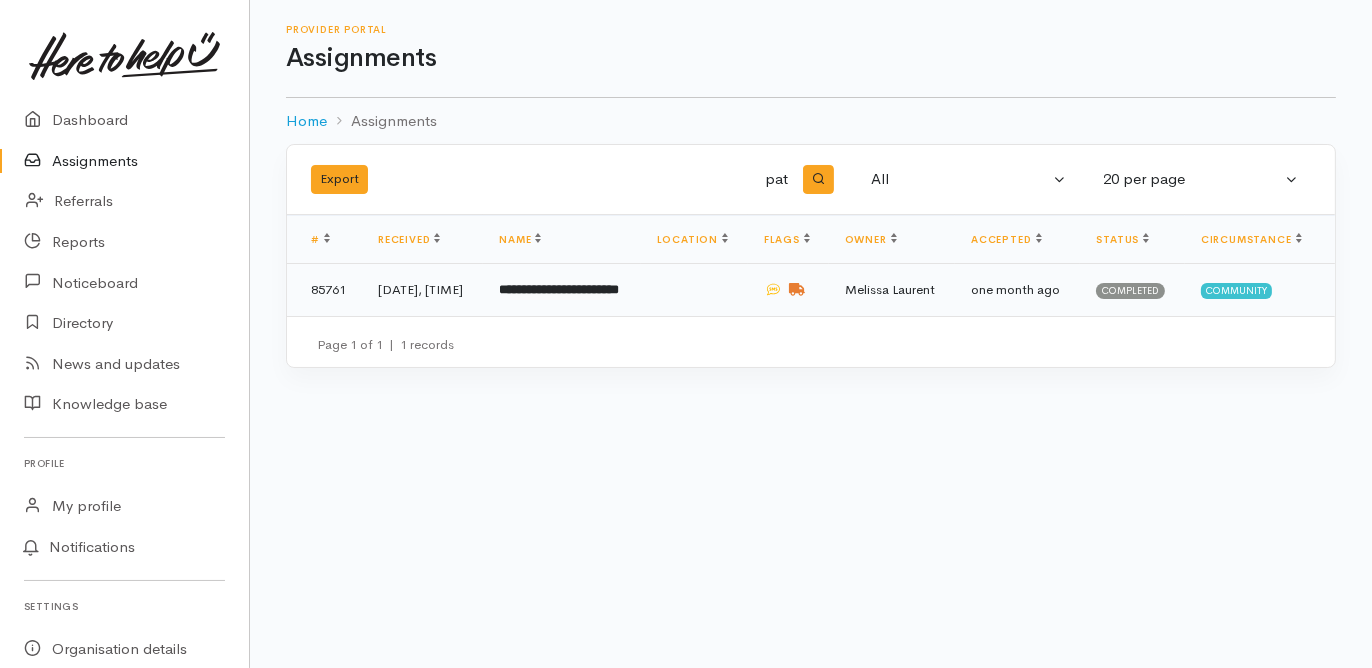 click on "**********" at bounding box center (559, 289) 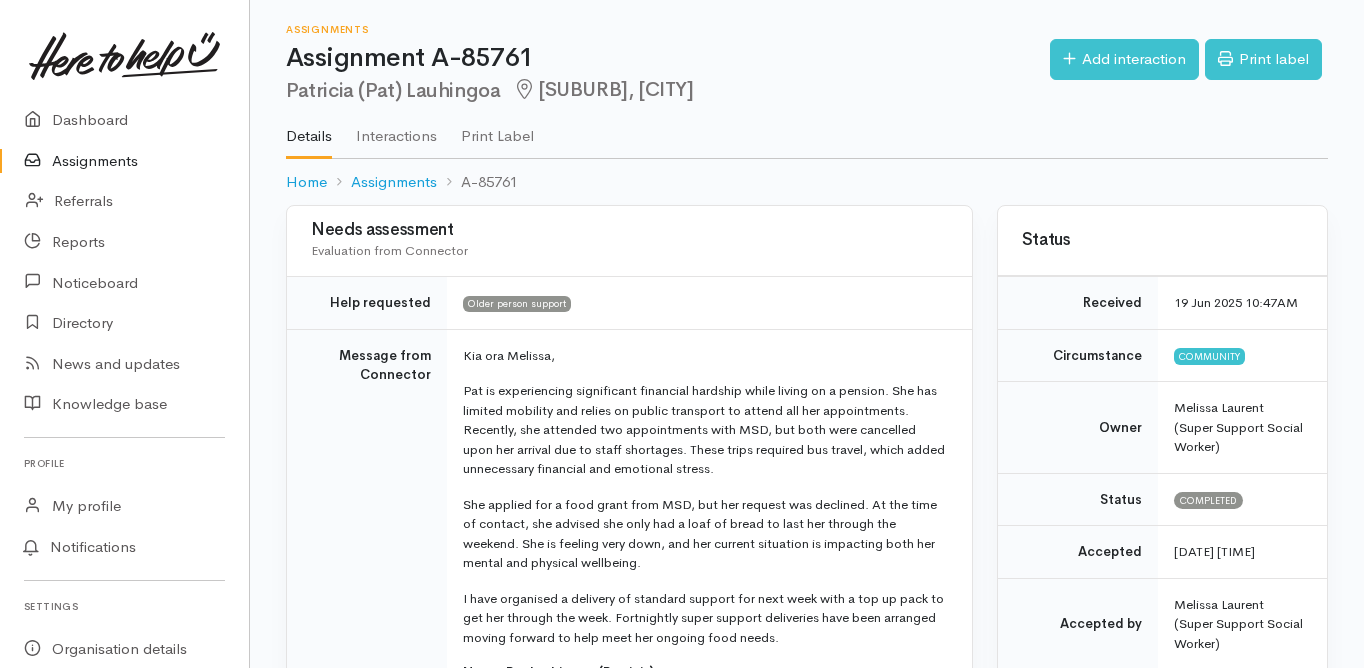 scroll, scrollTop: 0, scrollLeft: 0, axis: both 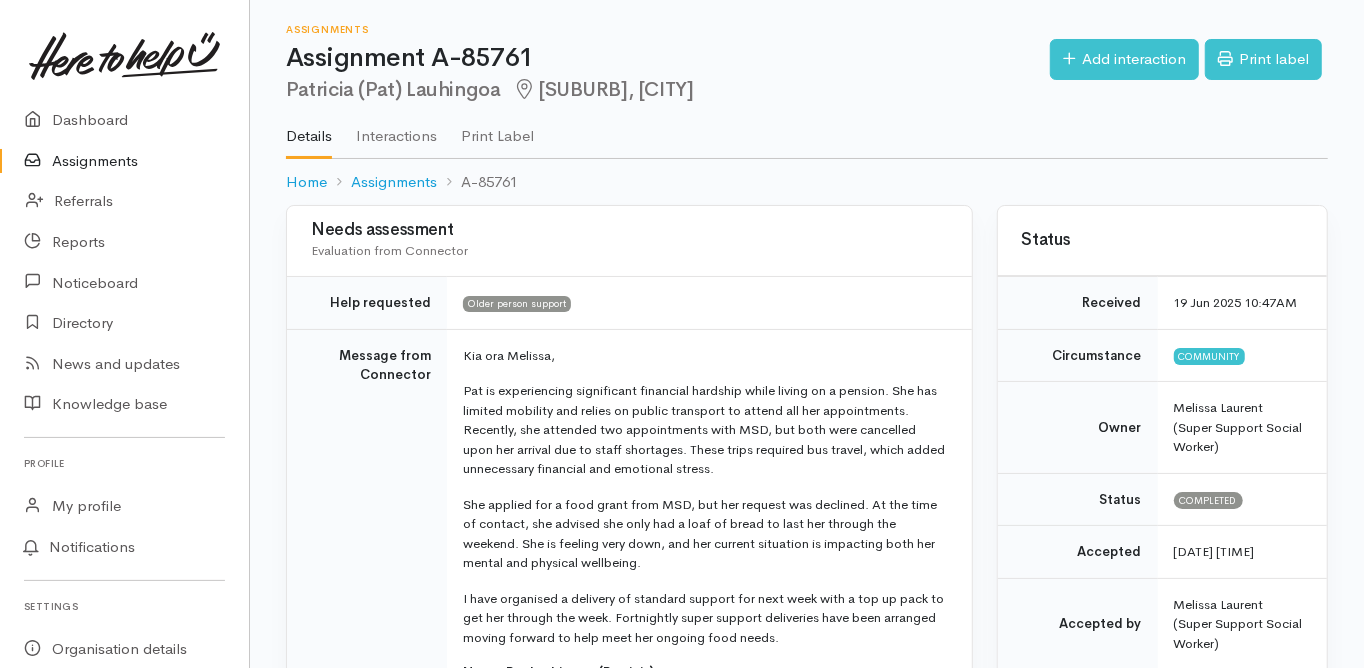 click on "Message from Connector" at bounding box center [367, 758] 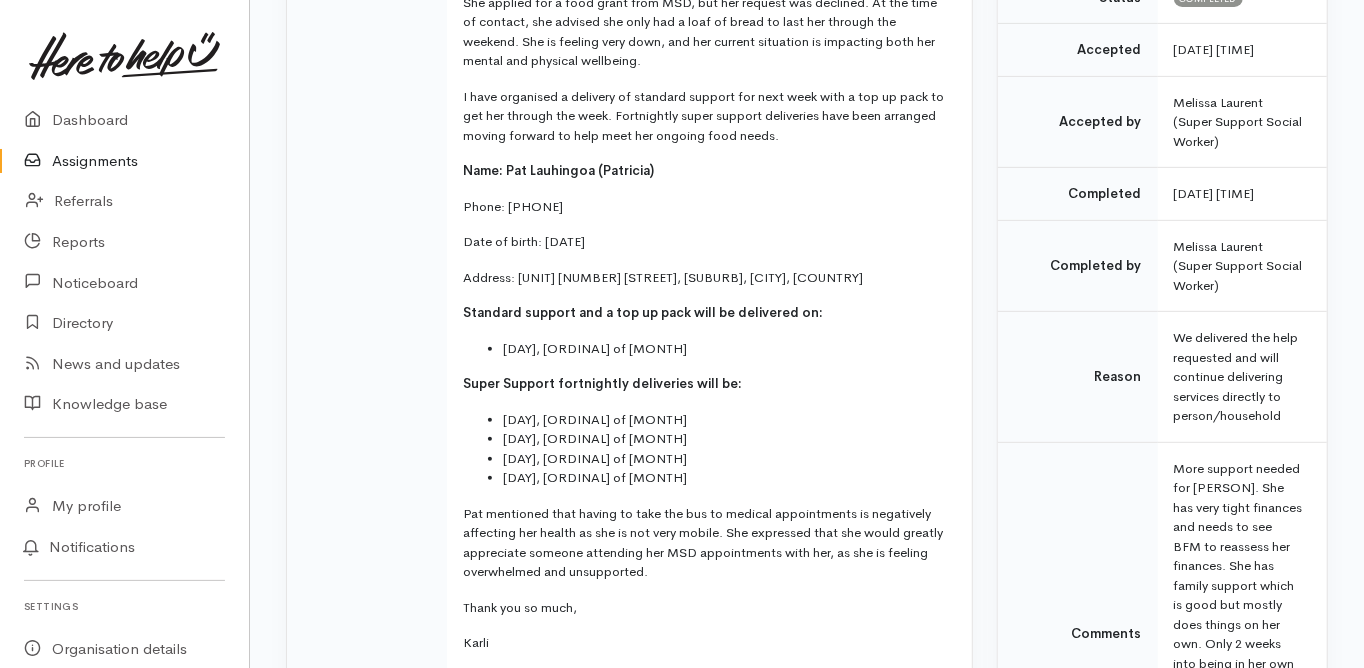 scroll, scrollTop: 320, scrollLeft: 0, axis: vertical 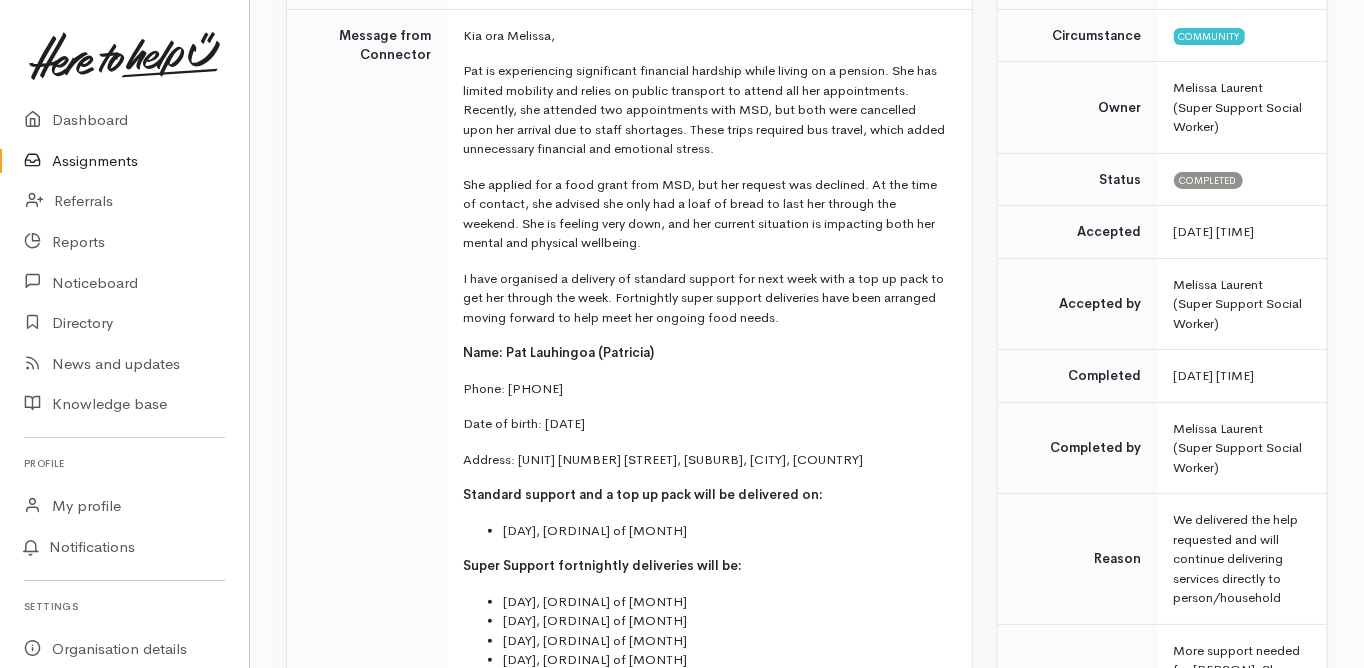 drag, startPoint x: 579, startPoint y: 381, endPoint x: 506, endPoint y: 390, distance: 73.552704 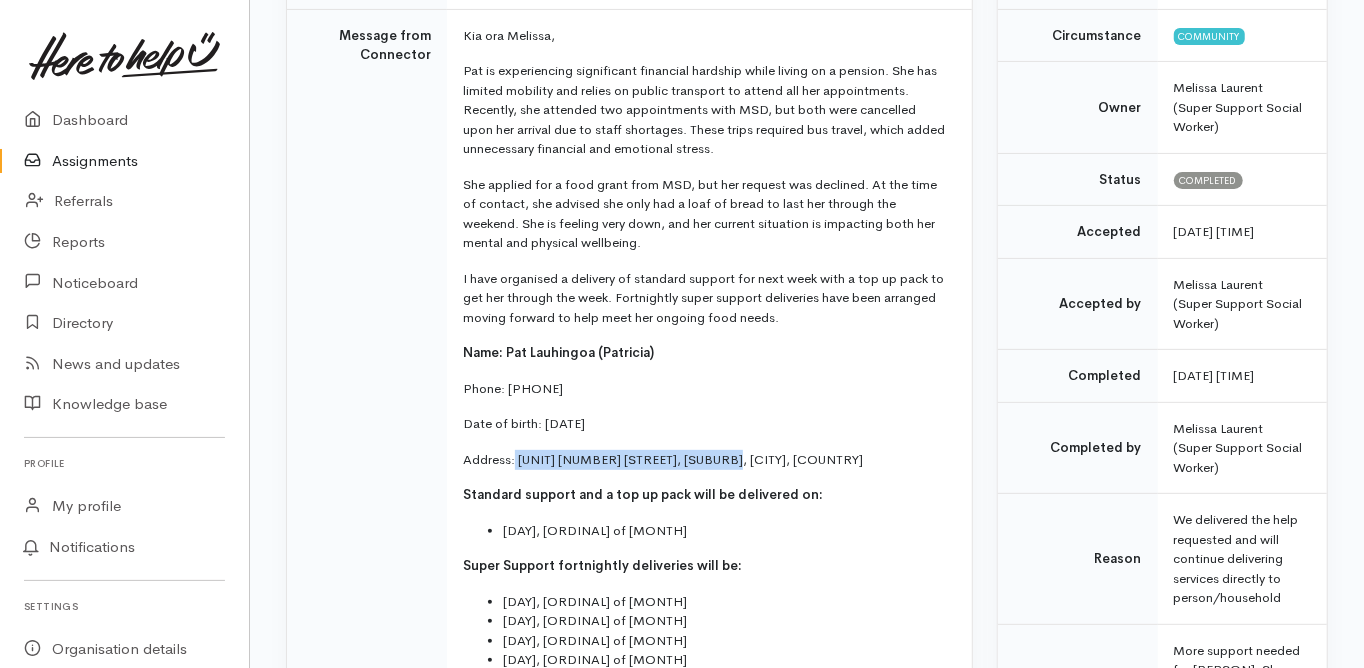 drag, startPoint x: 515, startPoint y: 457, endPoint x: 721, endPoint y: 457, distance: 206 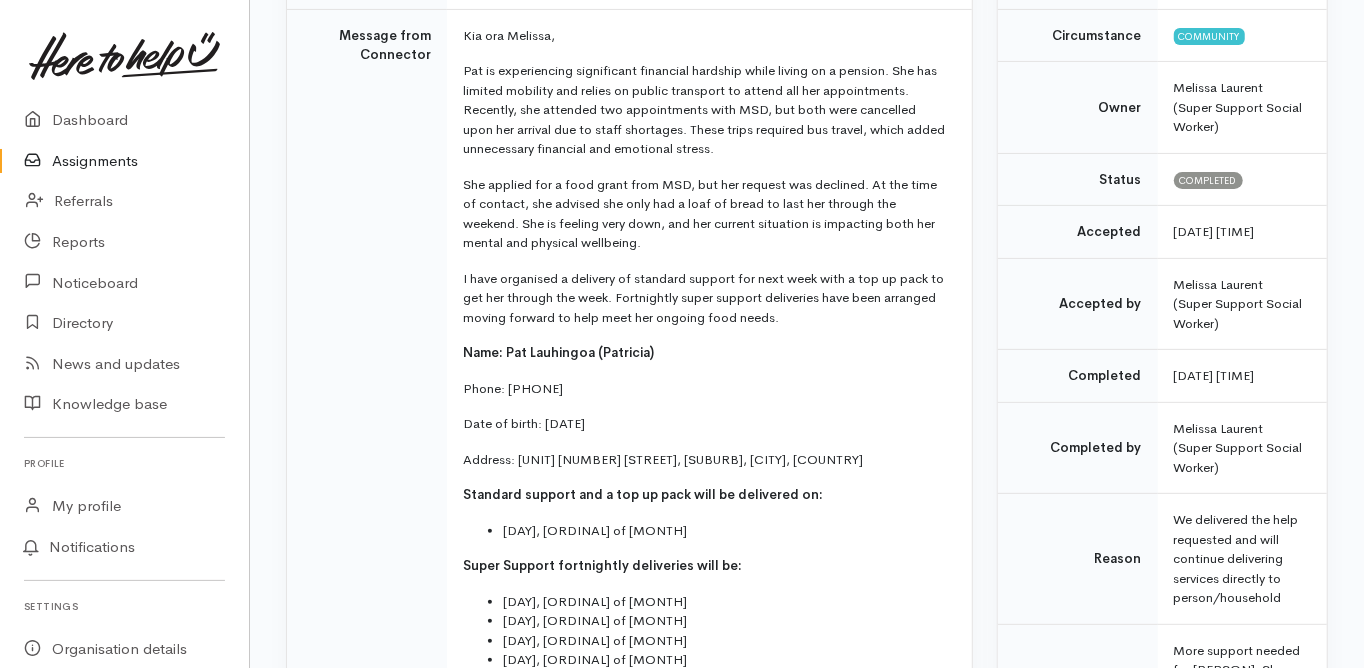 click on "Name: Pat Lauhingoa (Patricia)" at bounding box center [705, 353] 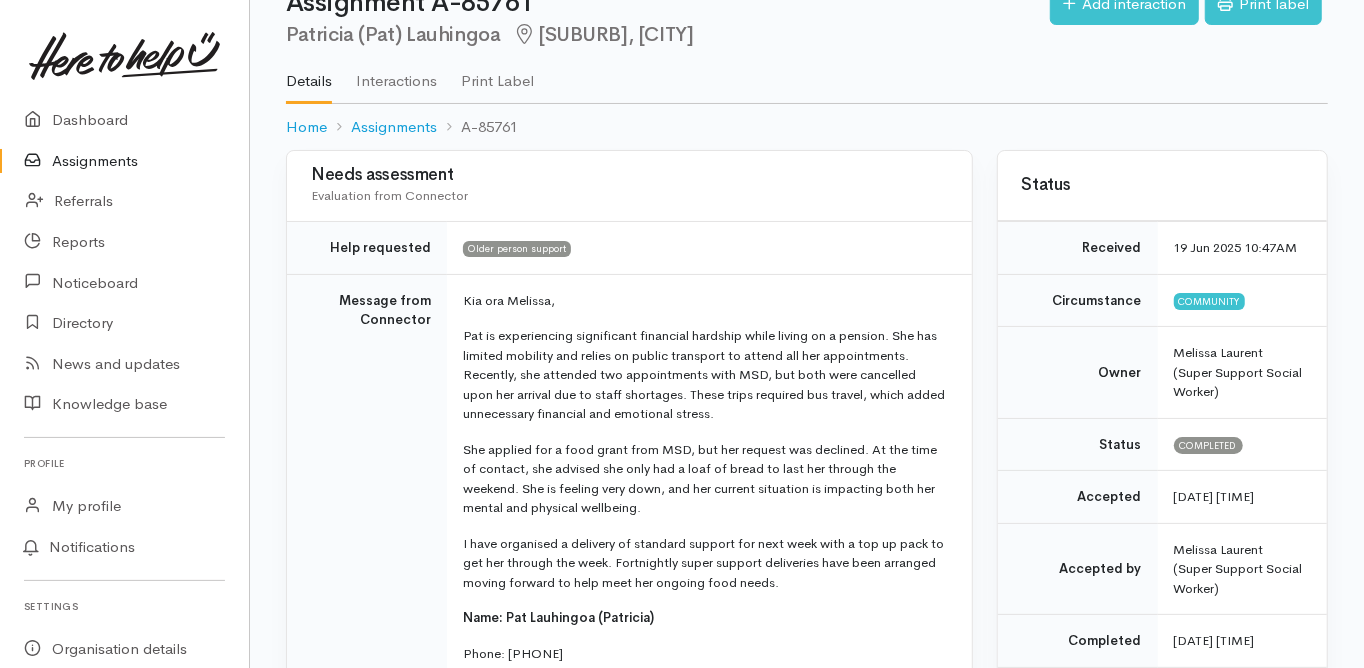 scroll, scrollTop: 0, scrollLeft: 0, axis: both 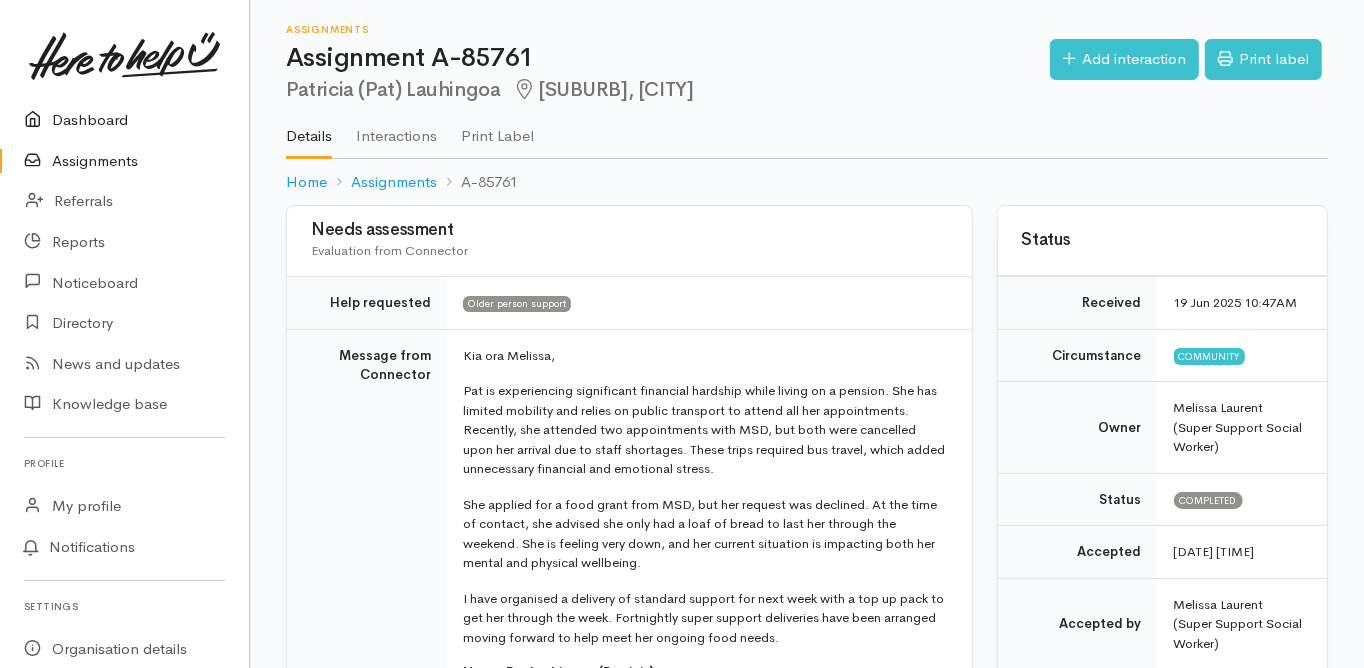 click on "Dashboard" at bounding box center [124, 120] 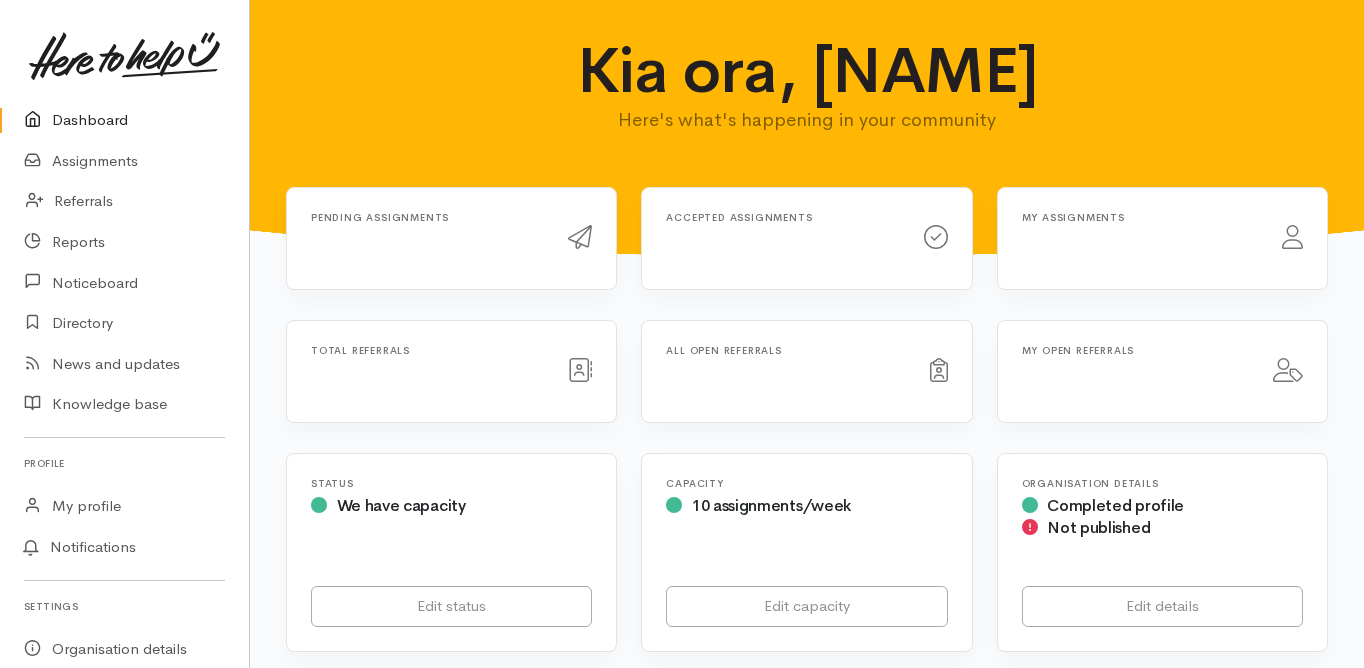 scroll, scrollTop: 0, scrollLeft: 0, axis: both 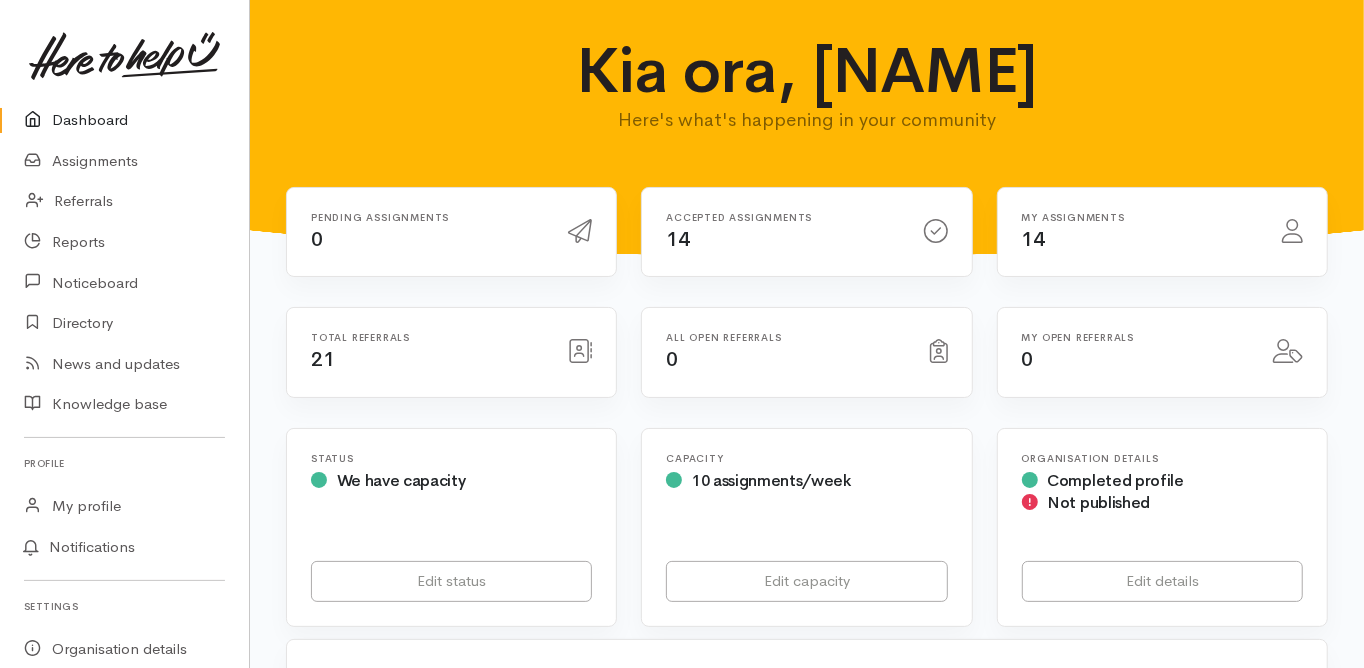 click on "Dashboard" at bounding box center [124, 120] 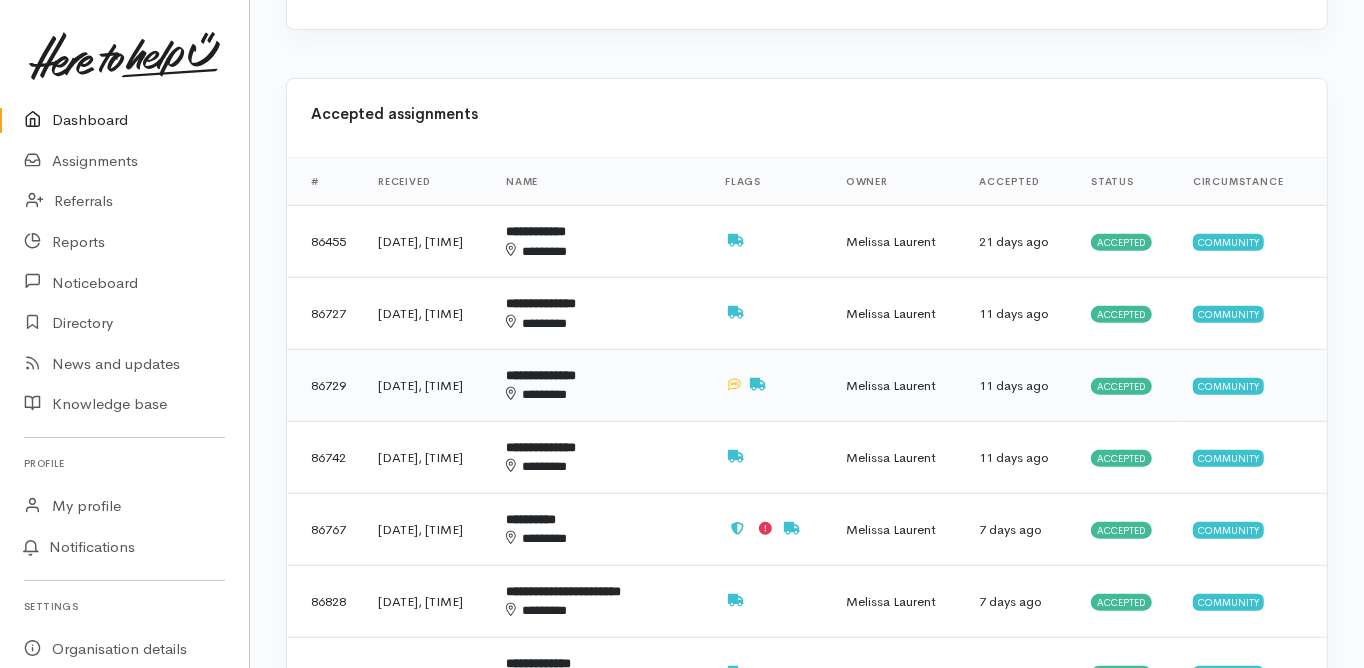scroll, scrollTop: 0, scrollLeft: 0, axis: both 